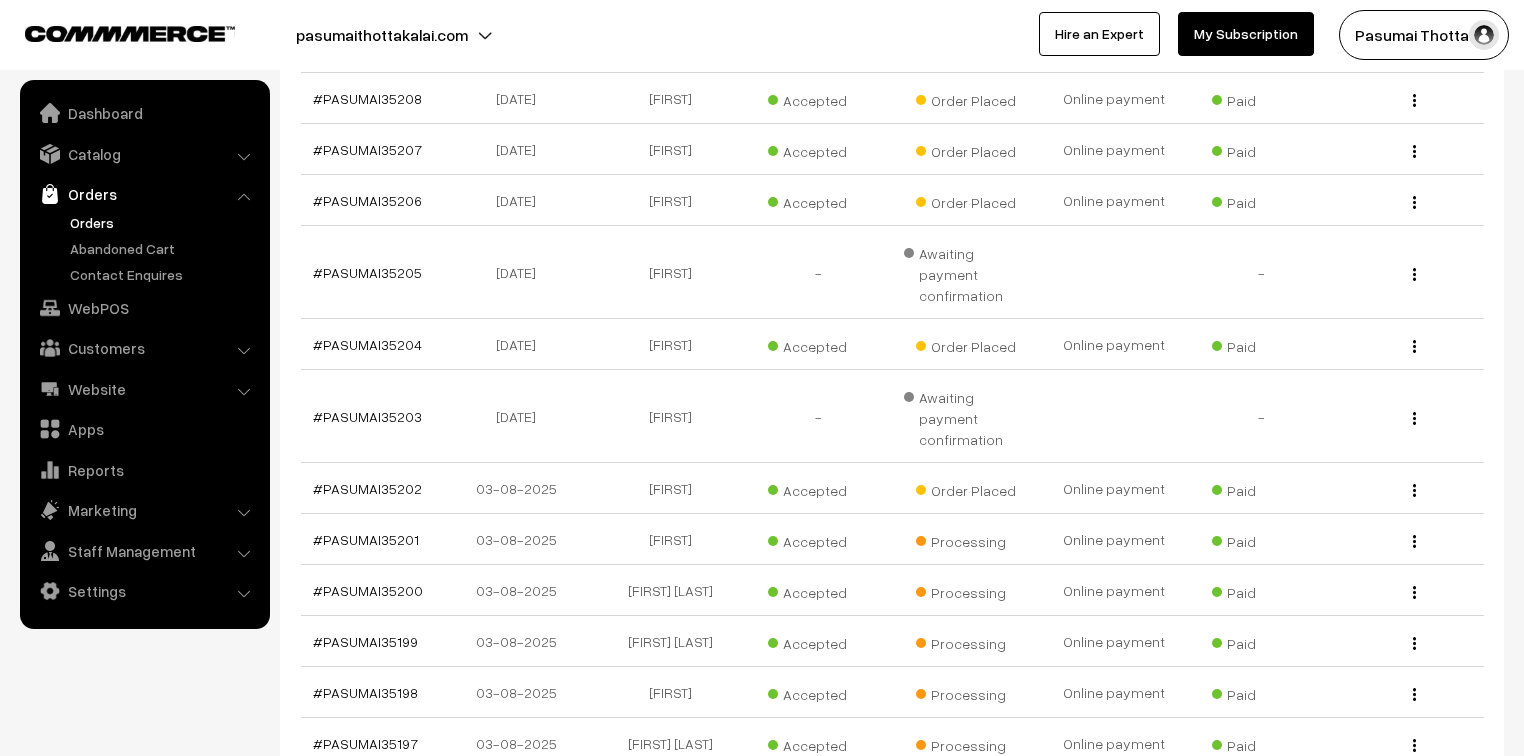 scroll, scrollTop: 240, scrollLeft: 0, axis: vertical 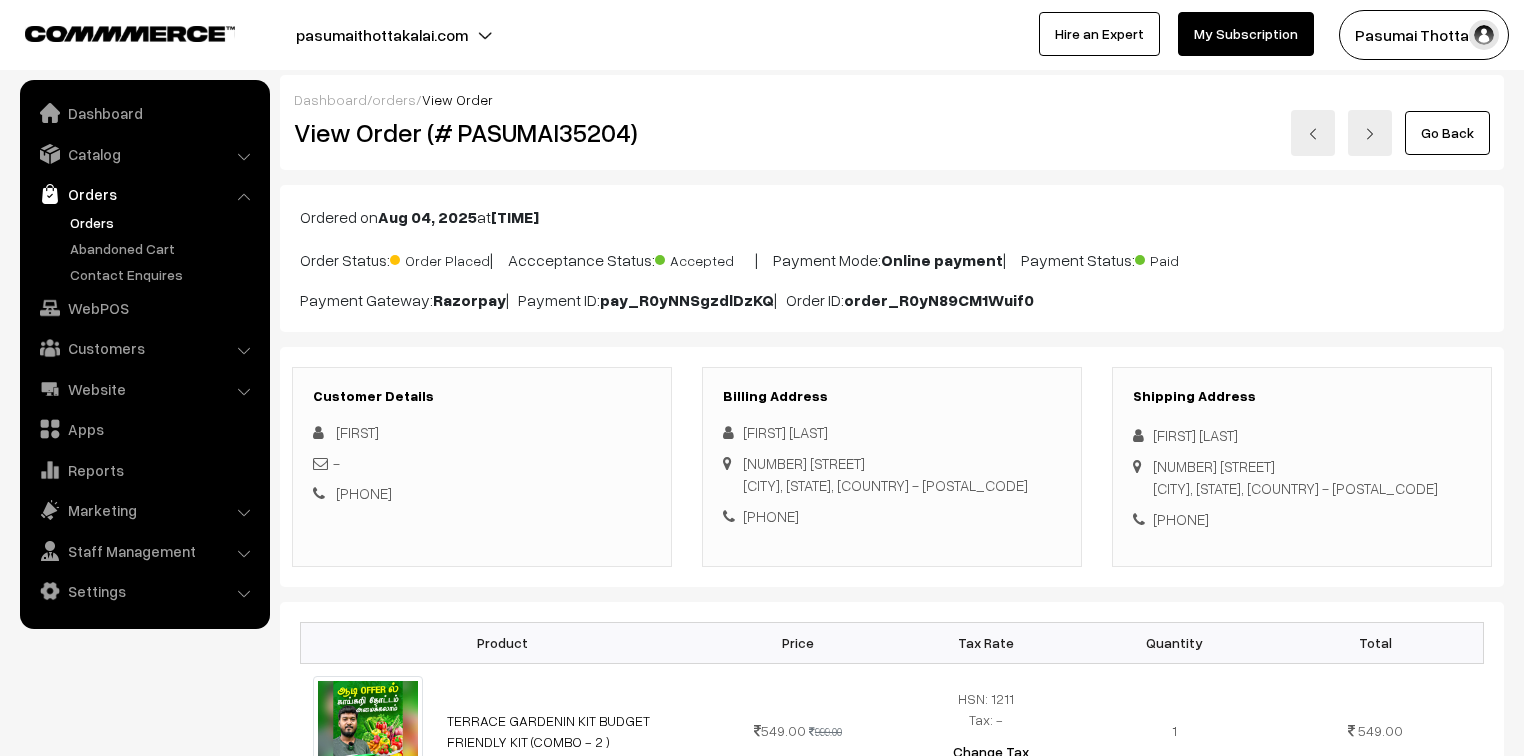 drag, startPoint x: 1155, startPoint y: 431, endPoint x: 1273, endPoint y: 541, distance: 161.31956 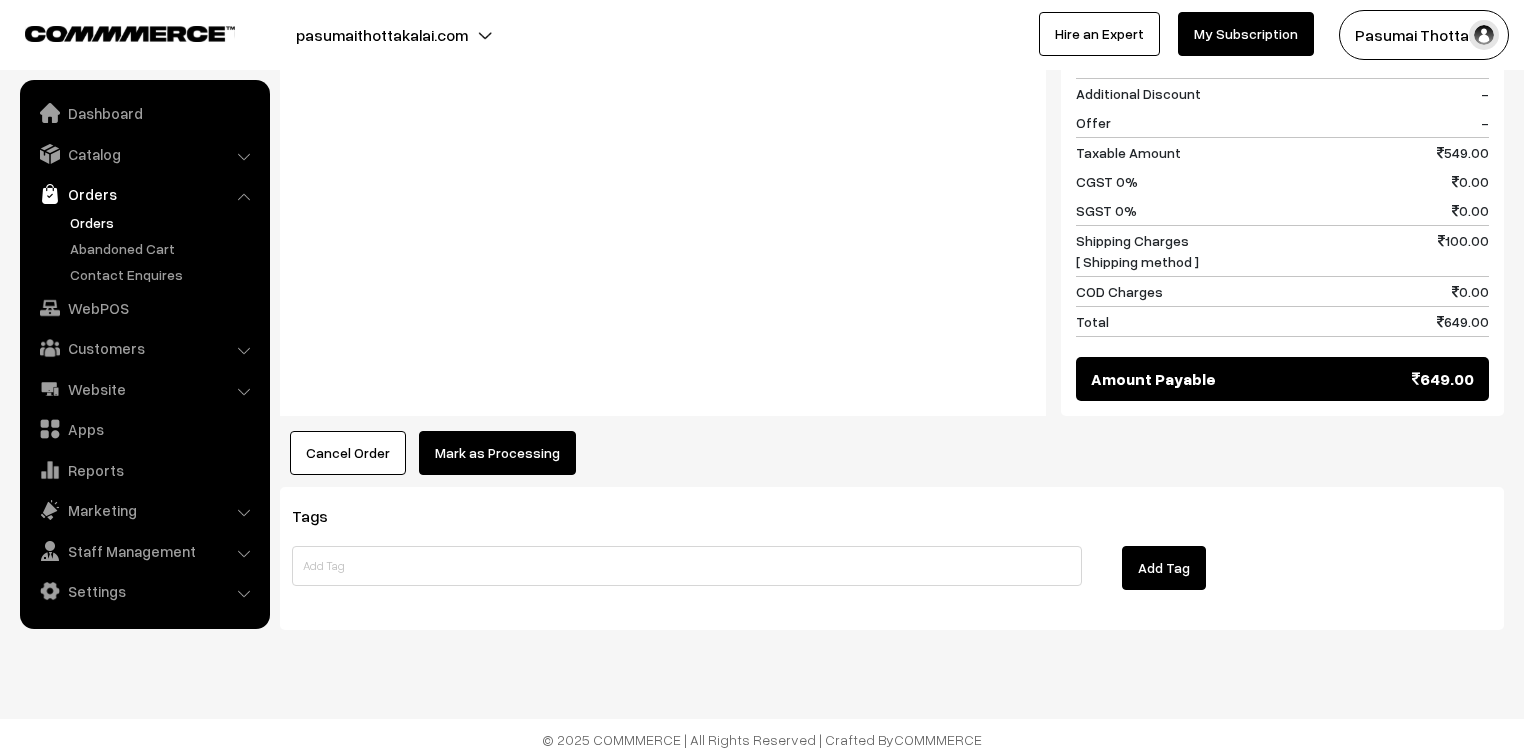 click on "Mark as Processing" at bounding box center [497, 453] 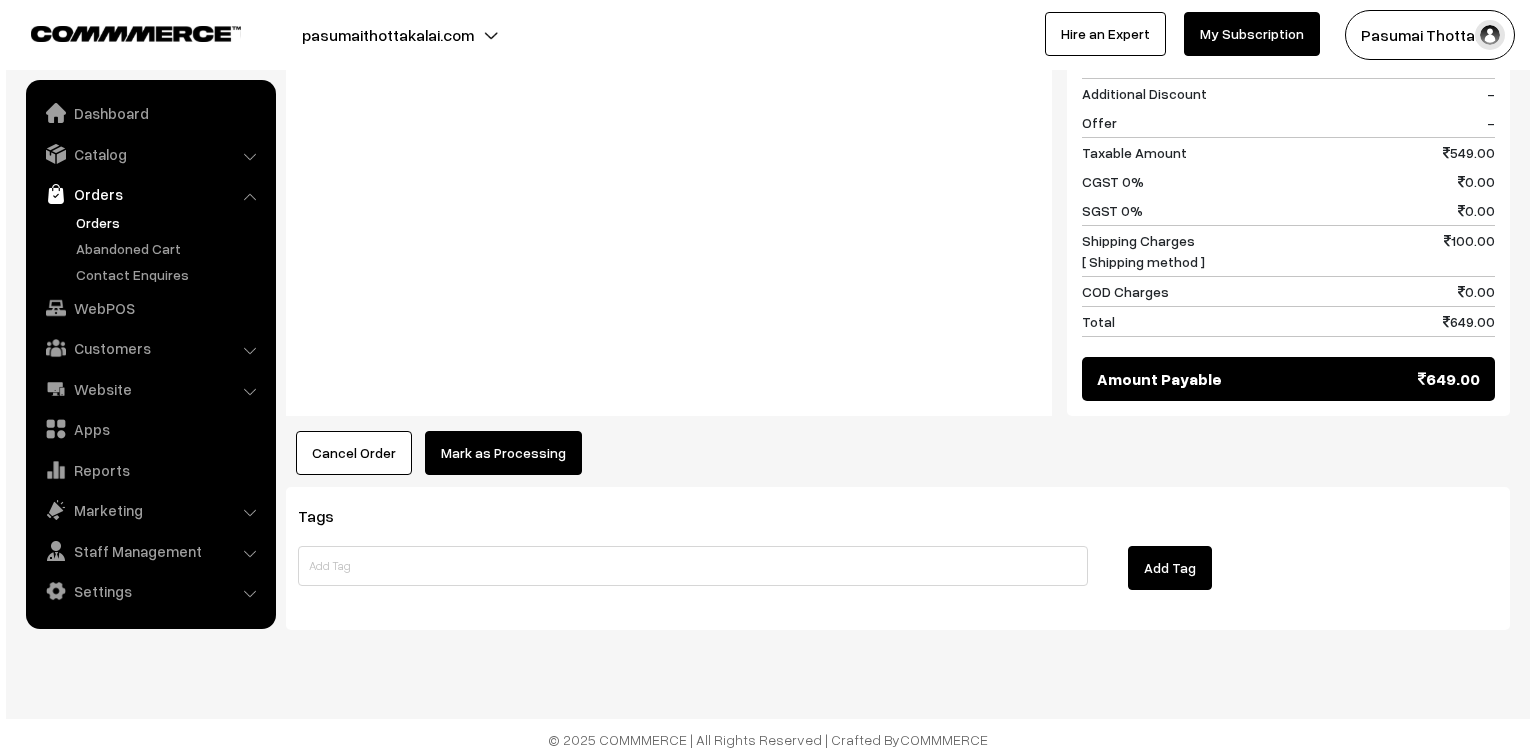scroll, scrollTop: 898, scrollLeft: 0, axis: vertical 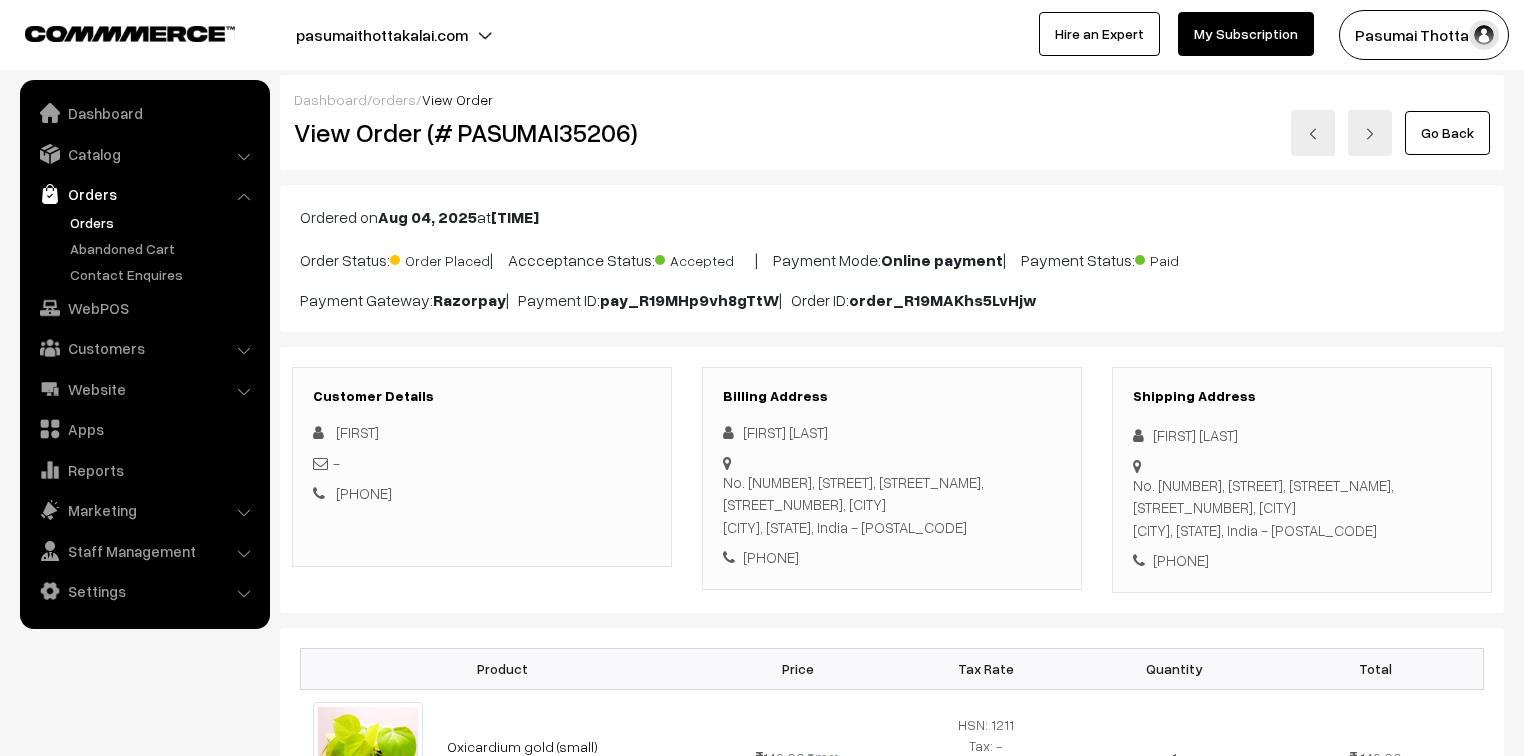 drag, startPoint x: 1154, startPoint y: 428, endPoint x: 1278, endPoint y: 521, distance: 155 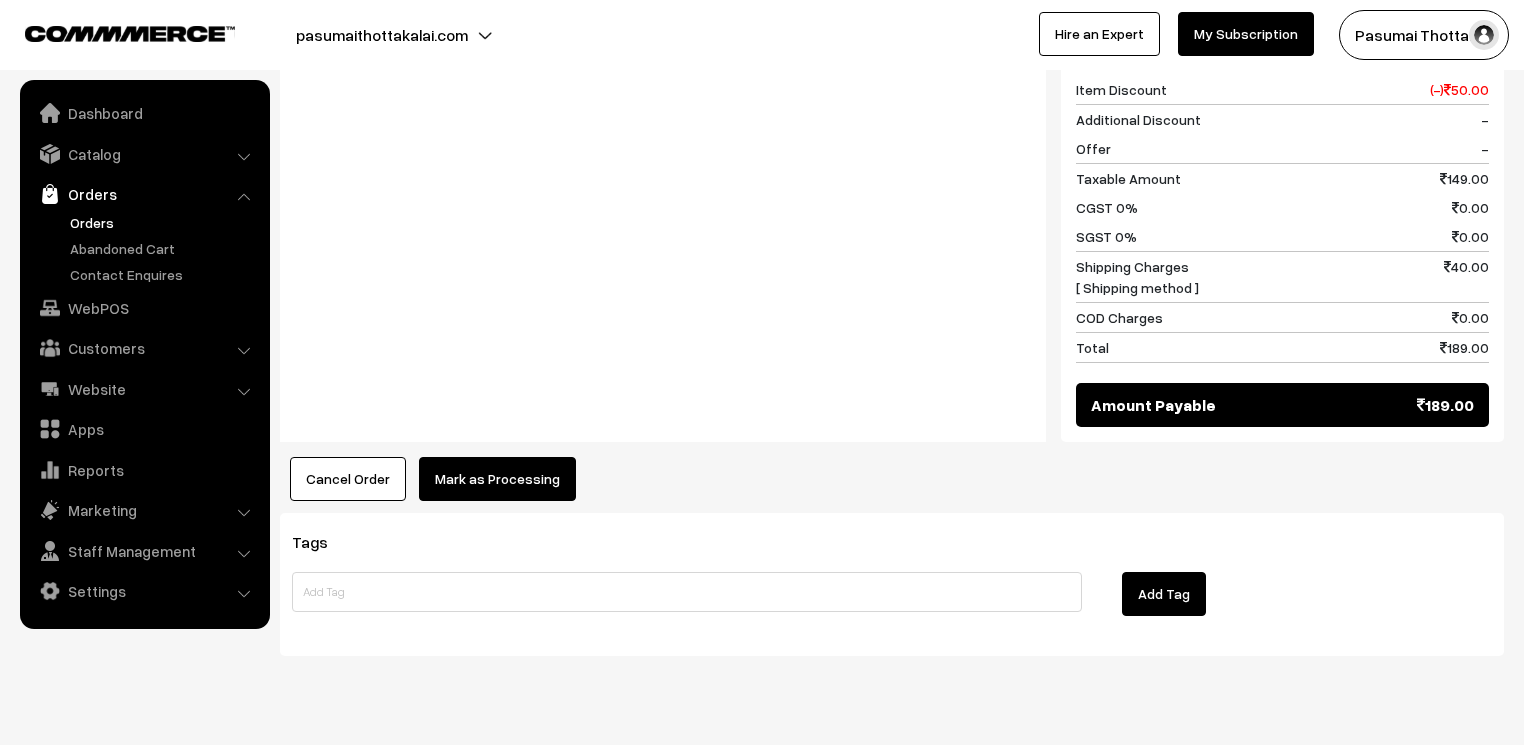 click on "Mark as Processing" at bounding box center (497, 479) 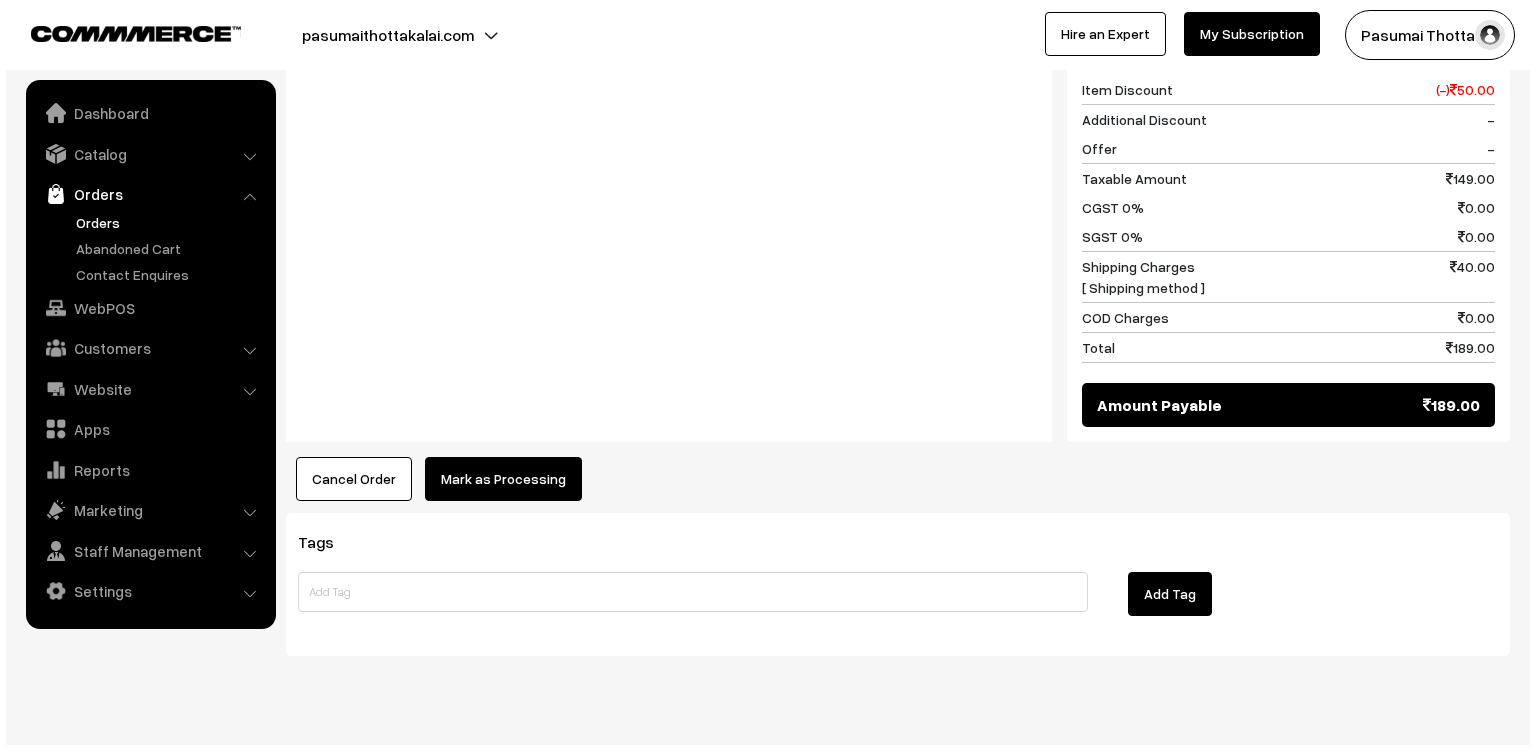scroll, scrollTop: 898, scrollLeft: 0, axis: vertical 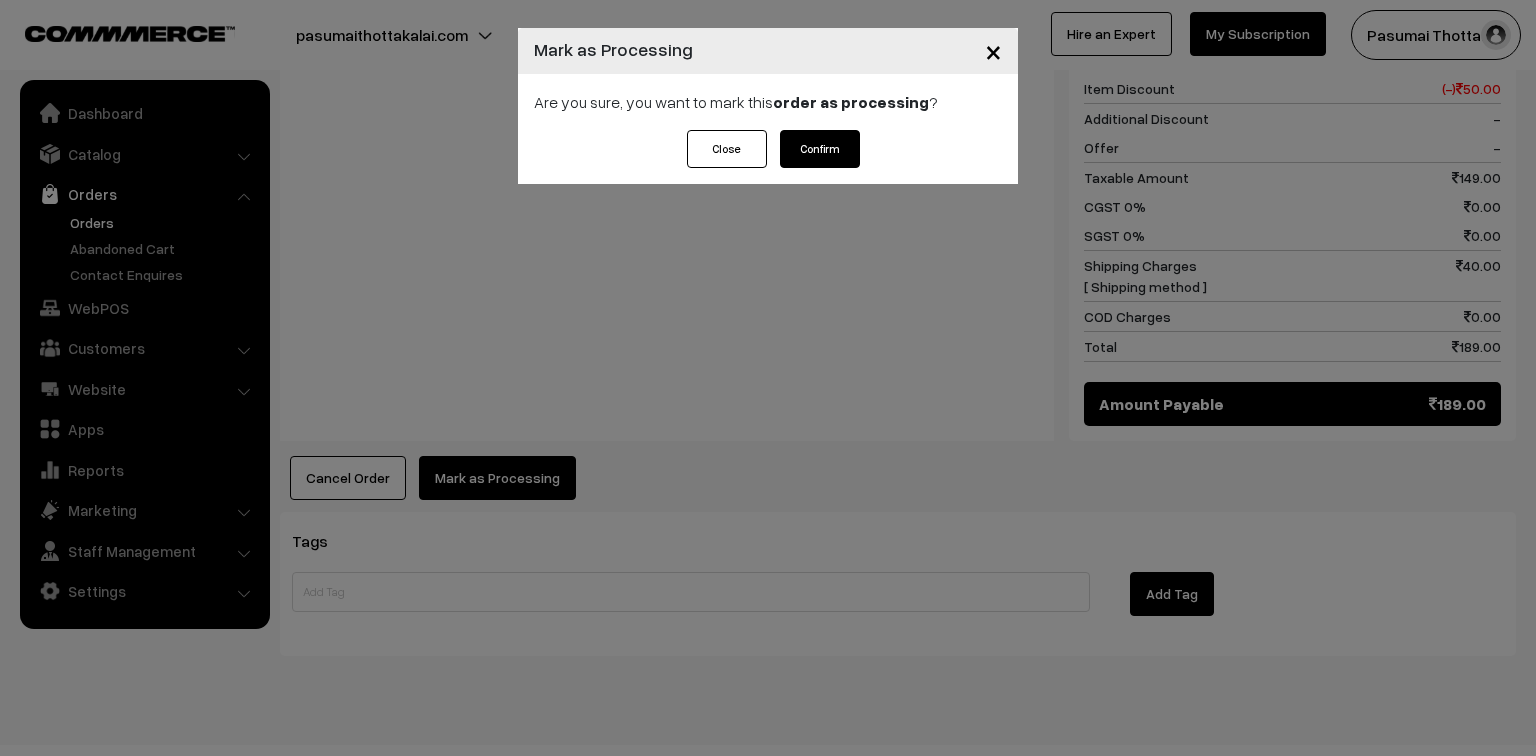 click on "Confirm" at bounding box center [820, 149] 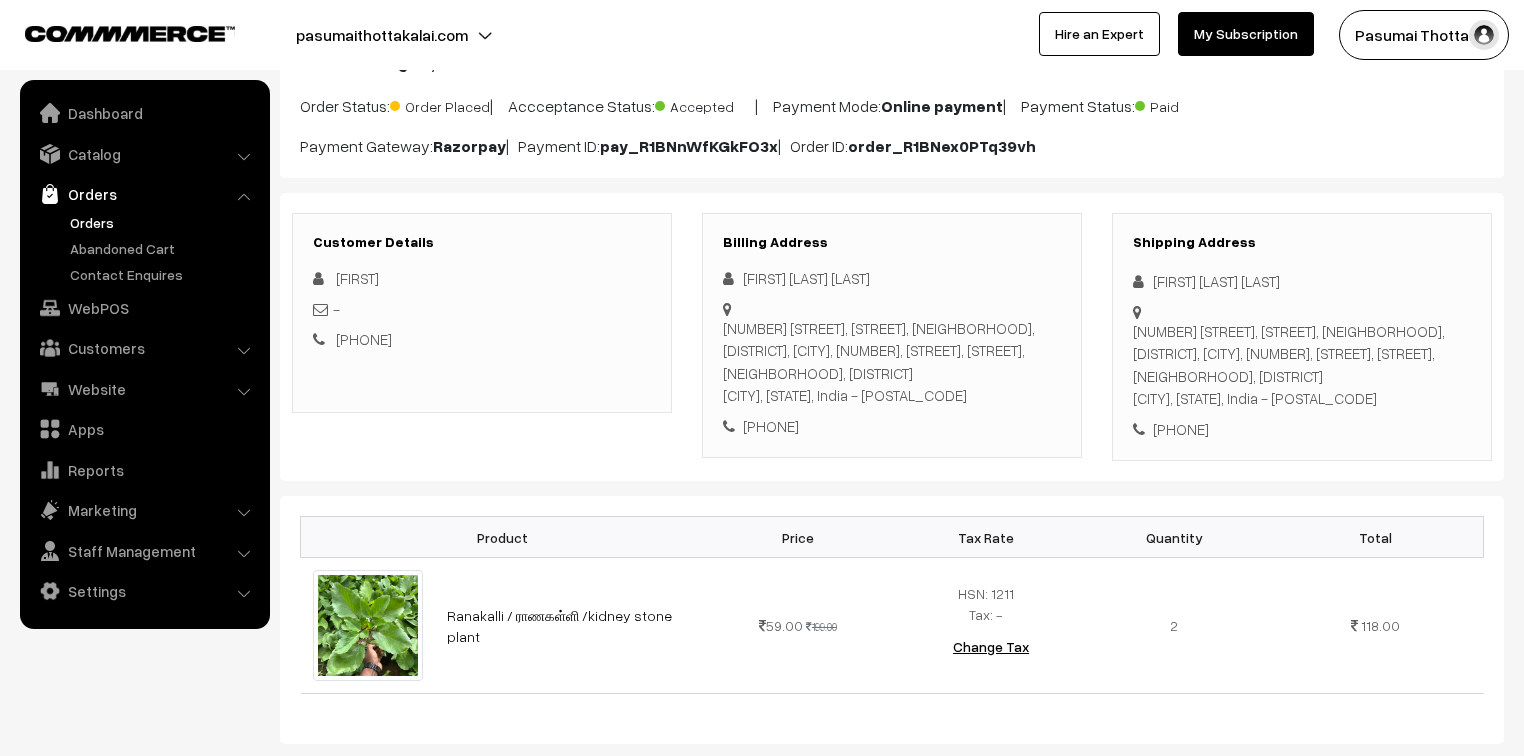 scroll, scrollTop: 145, scrollLeft: 0, axis: vertical 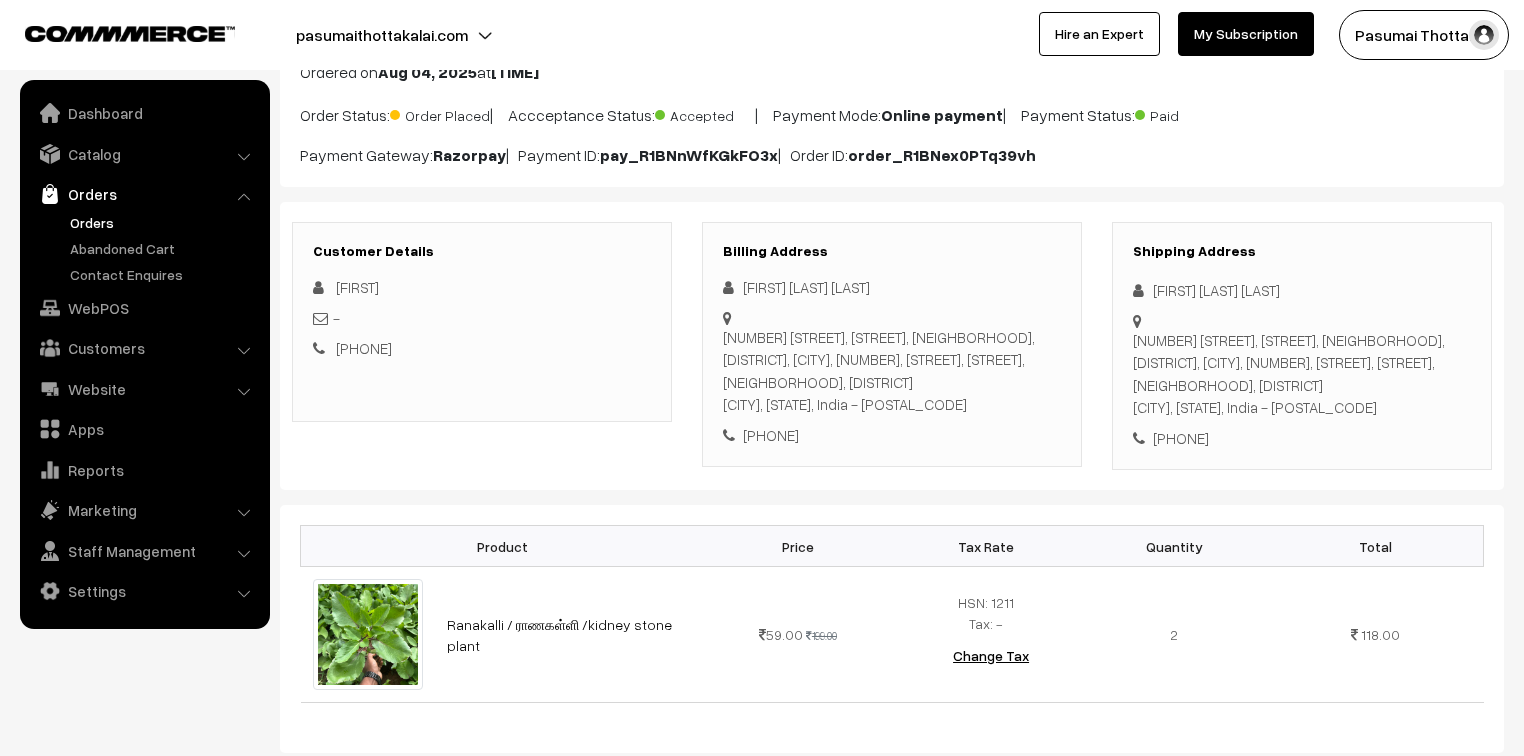 drag, startPoint x: 1153, startPoint y: 284, endPoint x: 1292, endPoint y: 420, distance: 194.46594 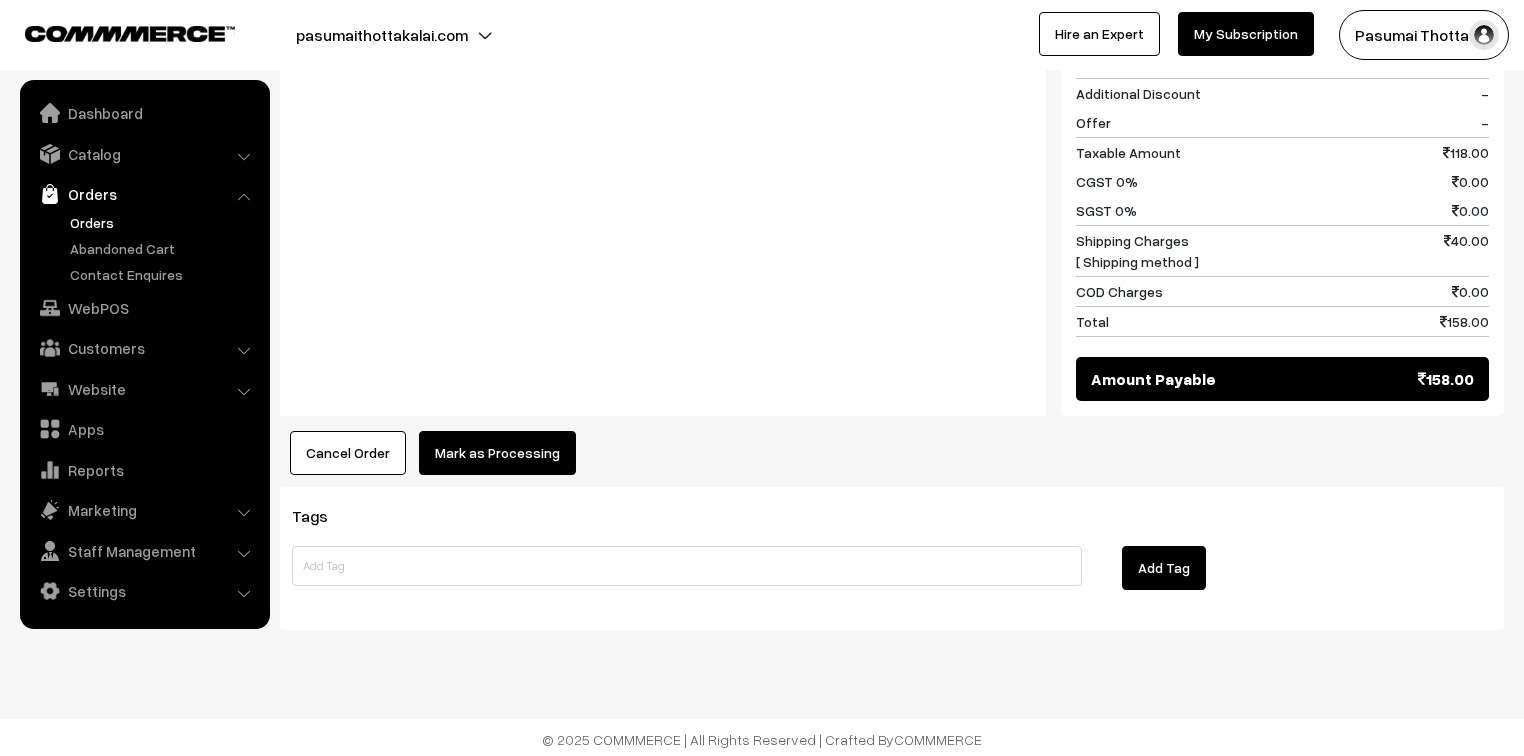 click on "Mark as Processing" at bounding box center (497, 453) 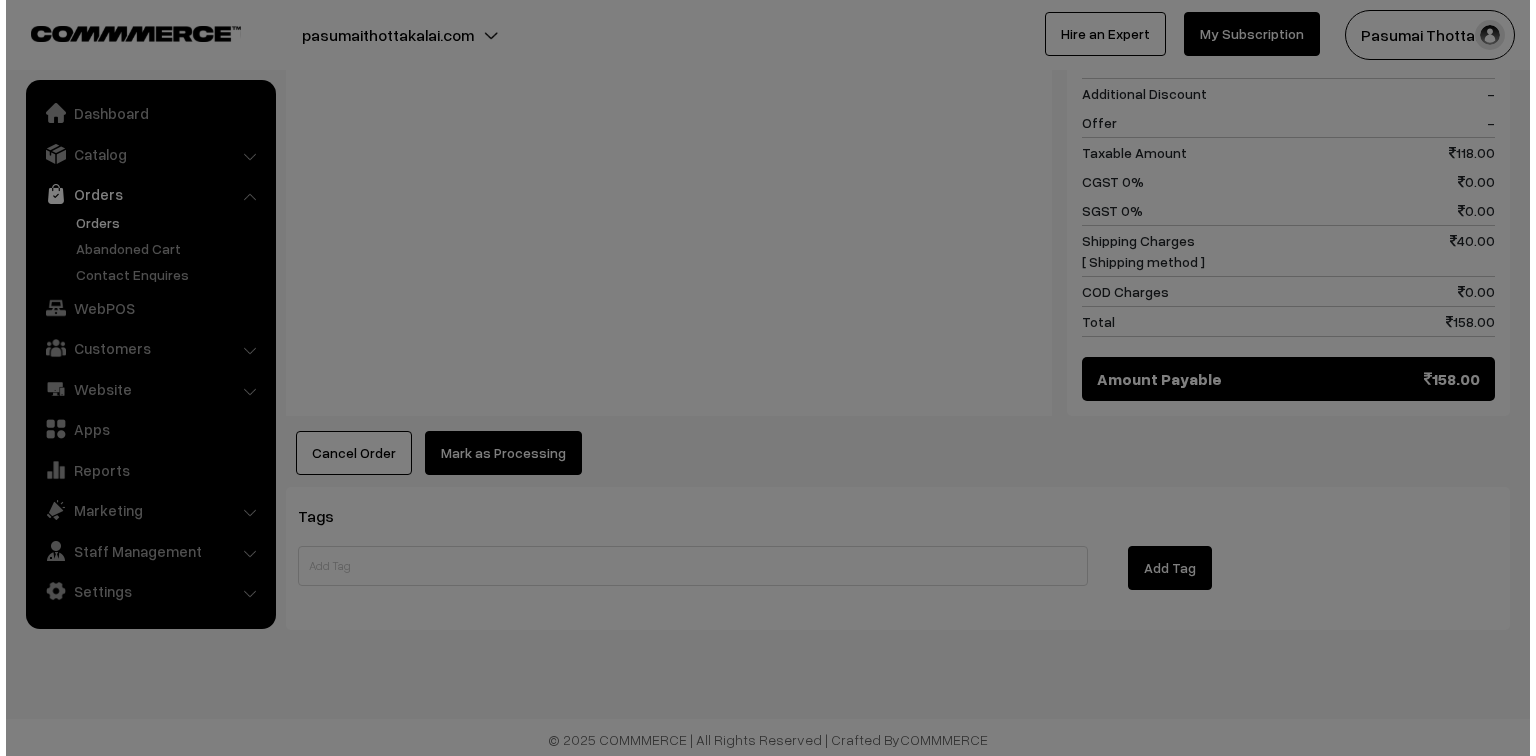 scroll, scrollTop: 947, scrollLeft: 0, axis: vertical 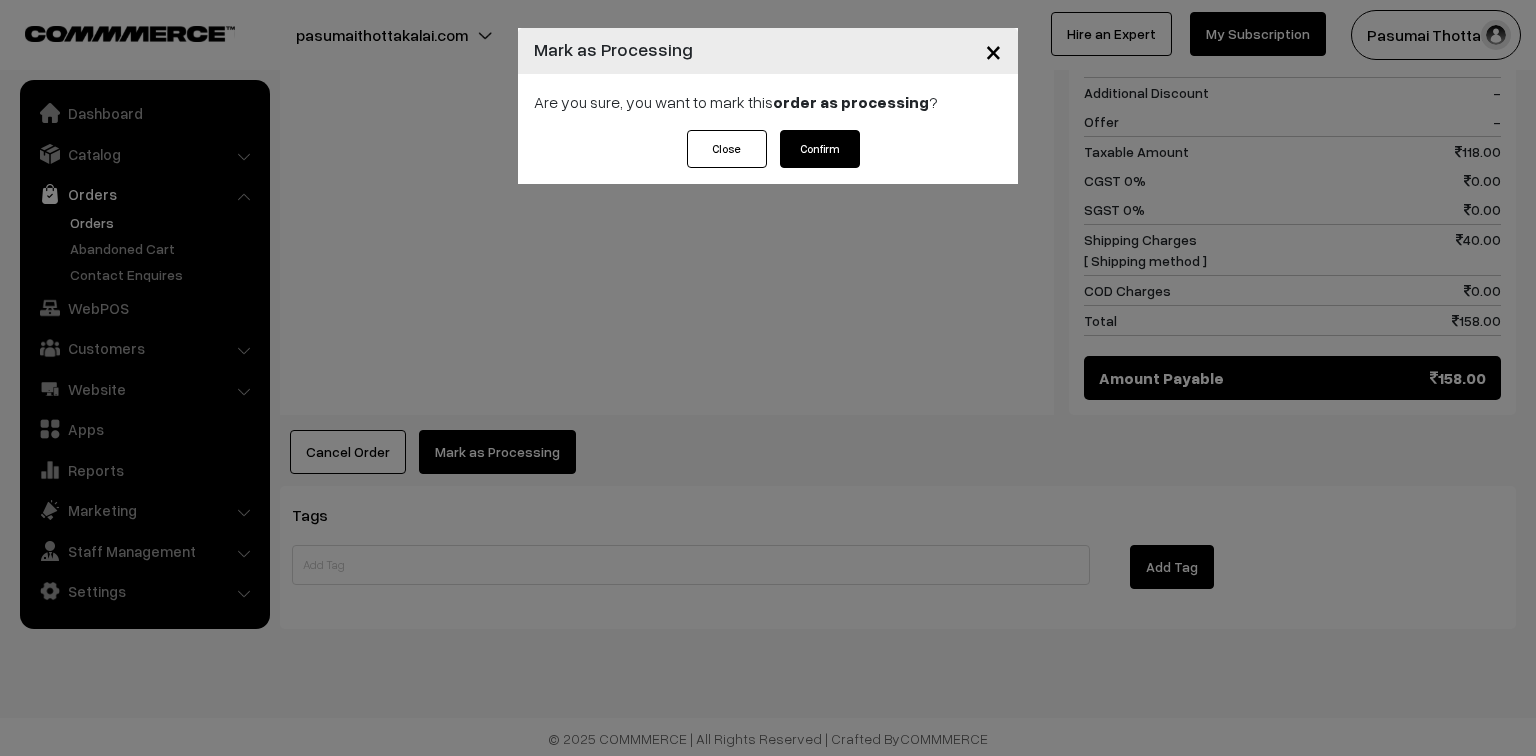 click on "Confirm" at bounding box center [820, 149] 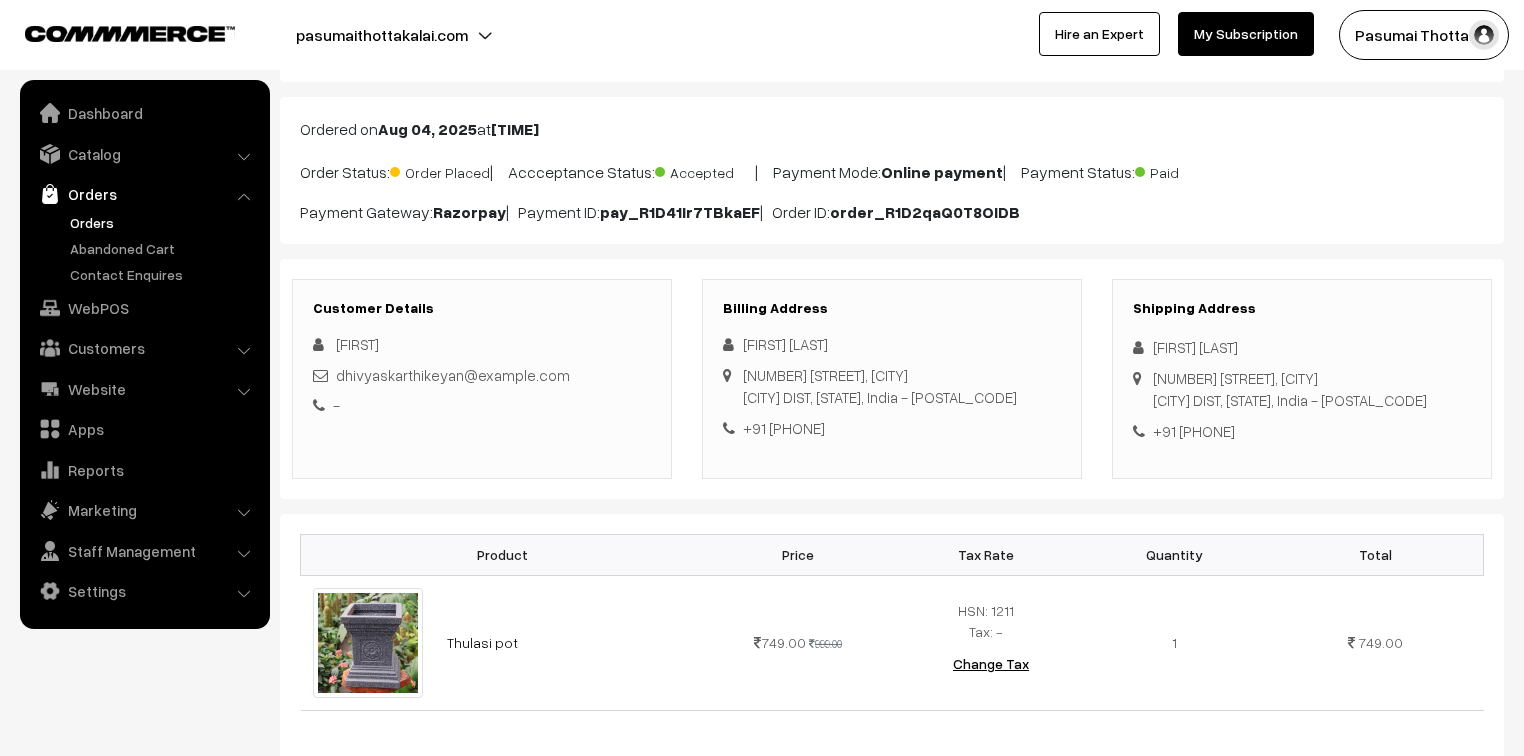 scroll, scrollTop: 80, scrollLeft: 0, axis: vertical 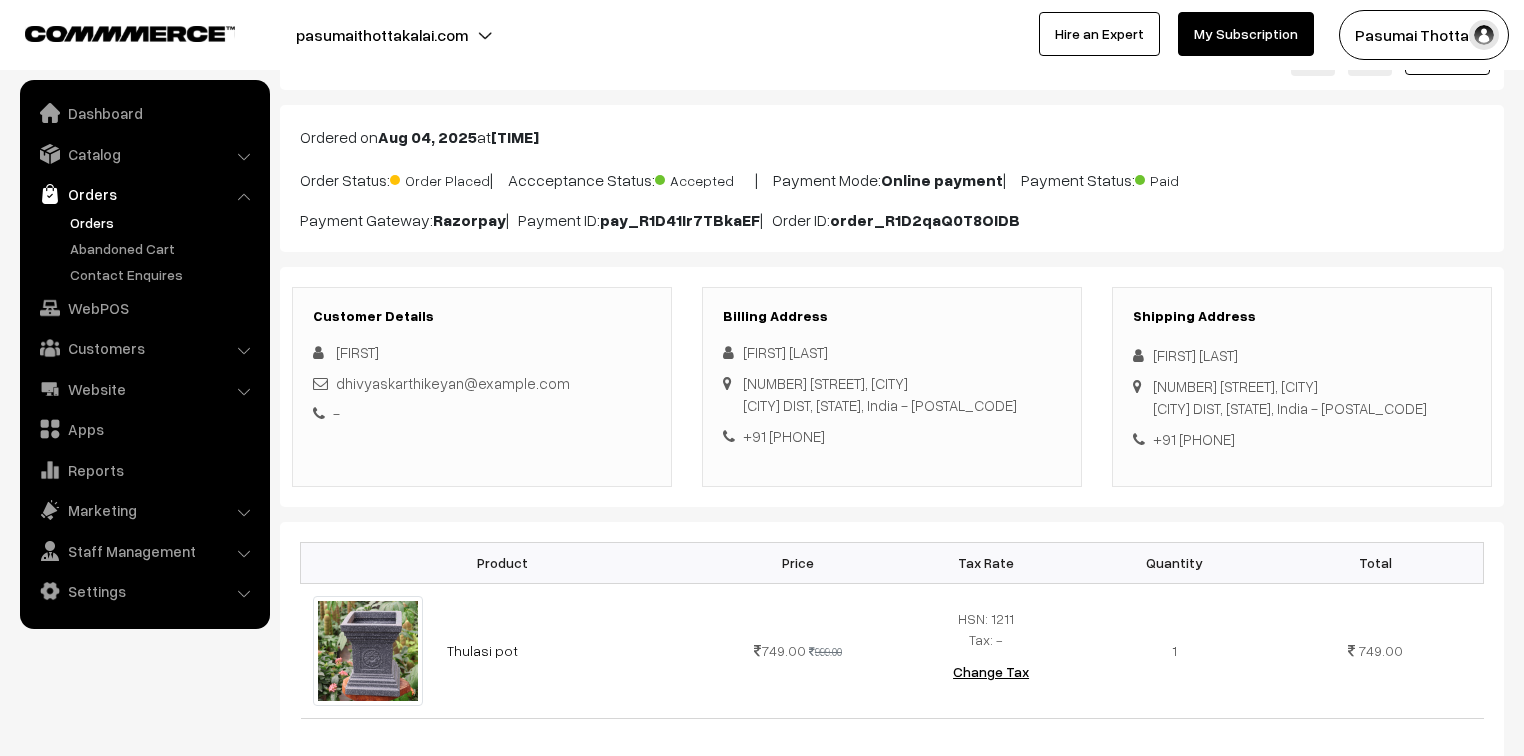 drag, startPoint x: 1153, startPoint y: 347, endPoint x: 1289, endPoint y: 449, distance: 170 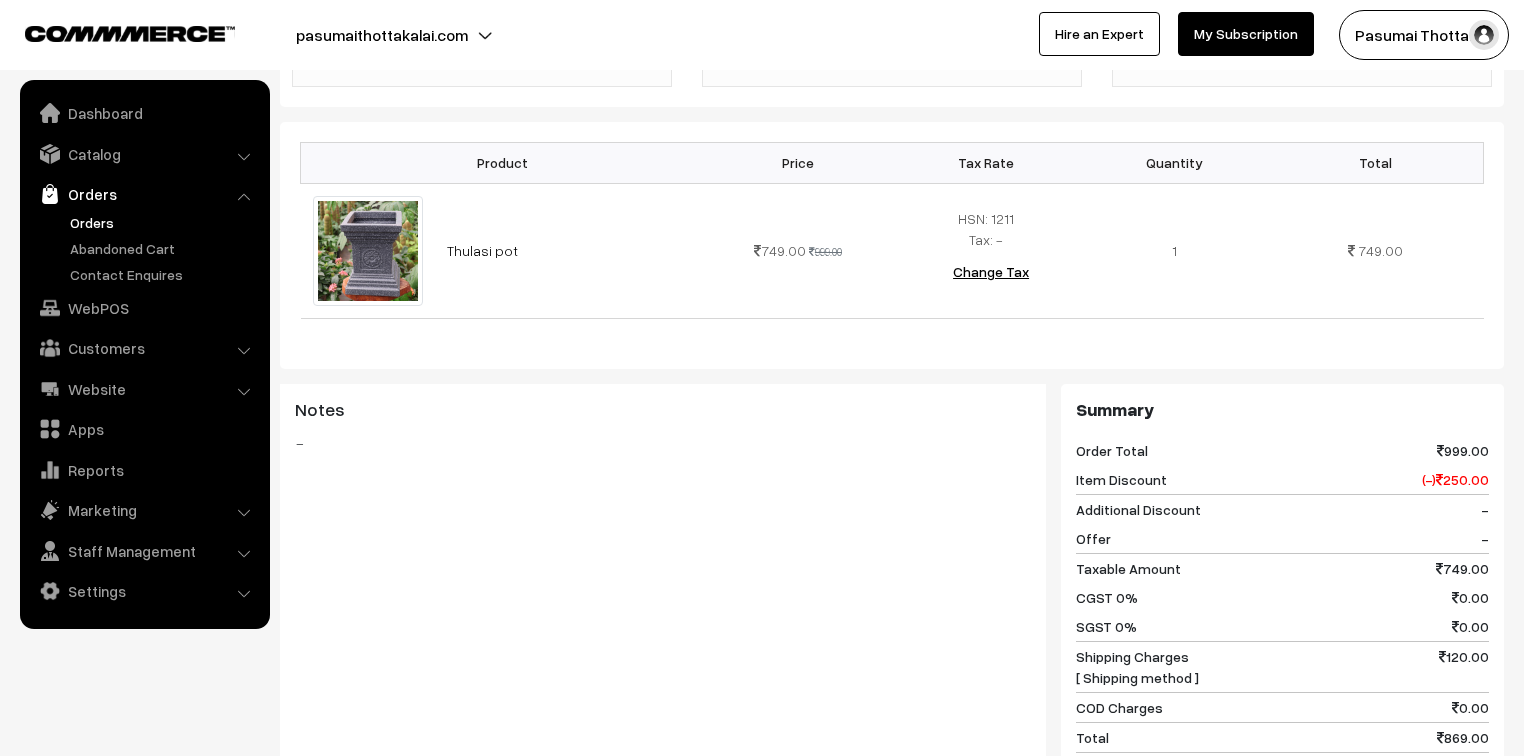 scroll, scrollTop: 400, scrollLeft: 0, axis: vertical 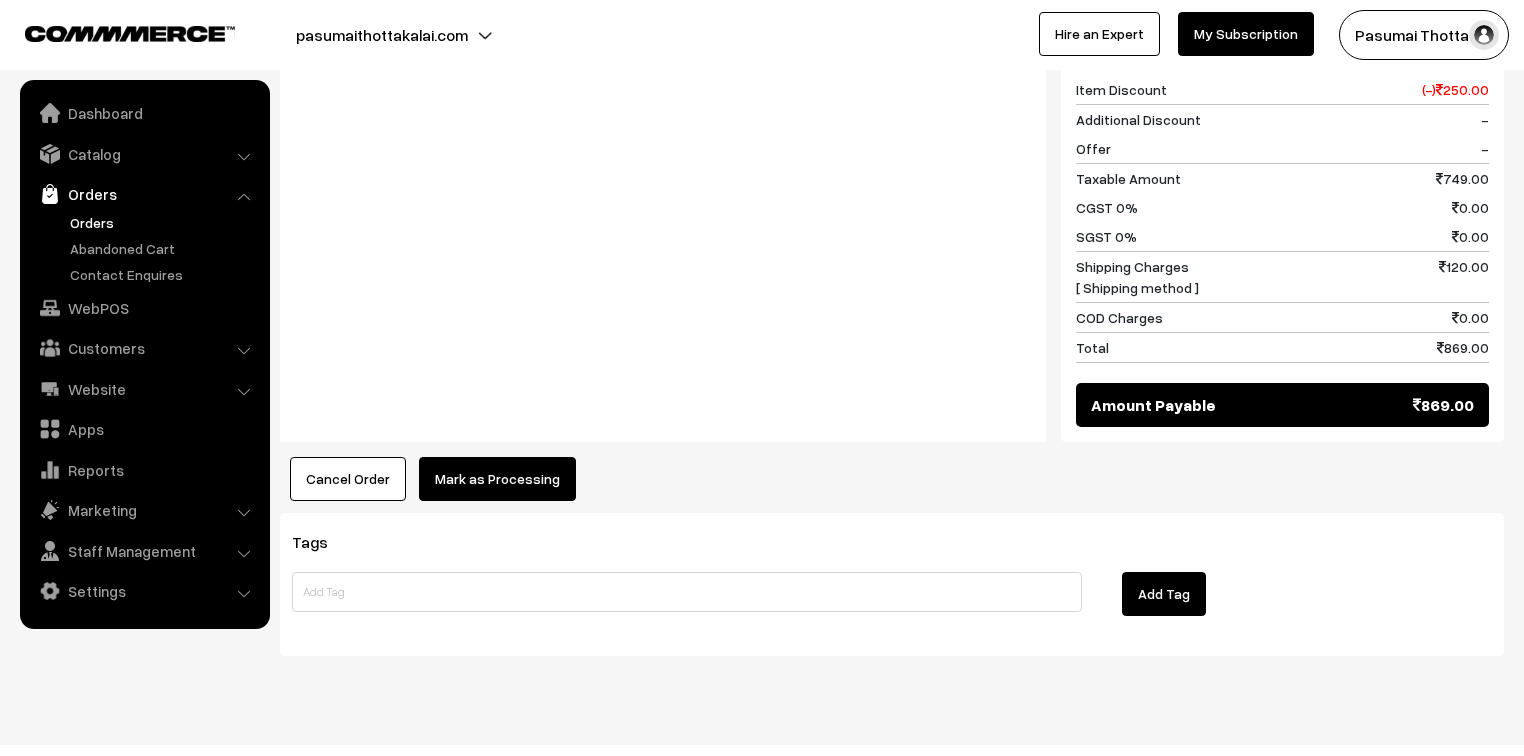 click on "Mark as Processing" at bounding box center (497, 479) 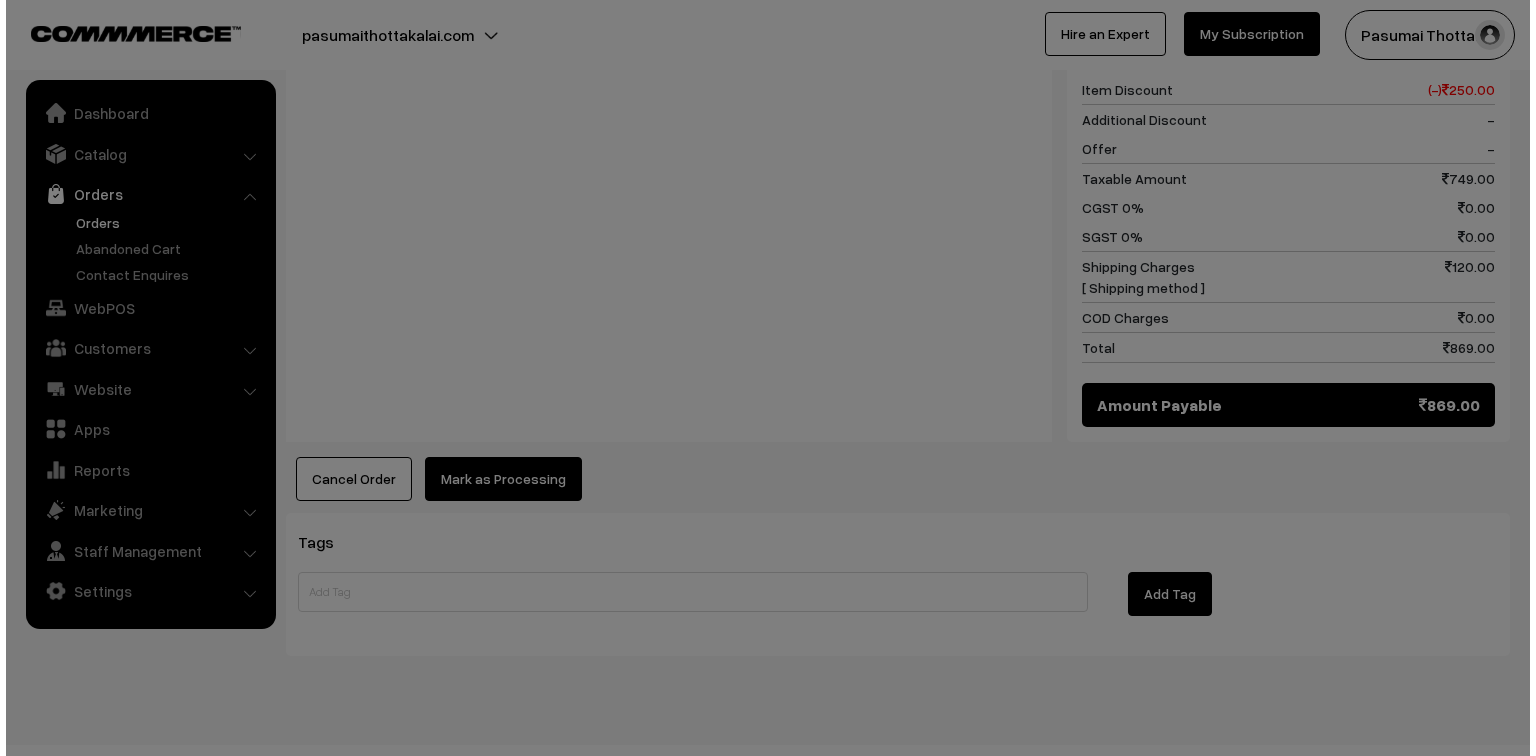 scroll, scrollTop: 898, scrollLeft: 0, axis: vertical 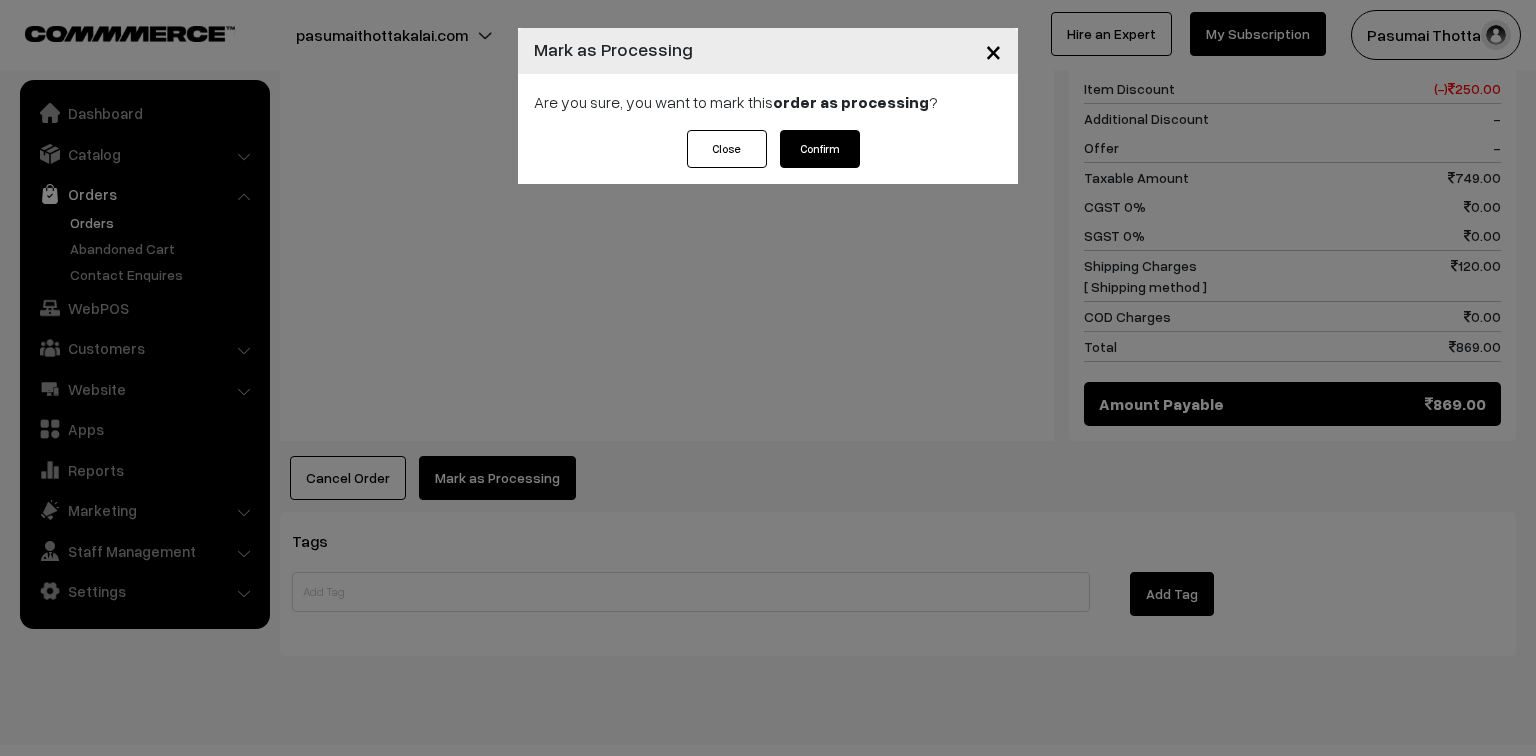 click on "Confirm" at bounding box center (820, 149) 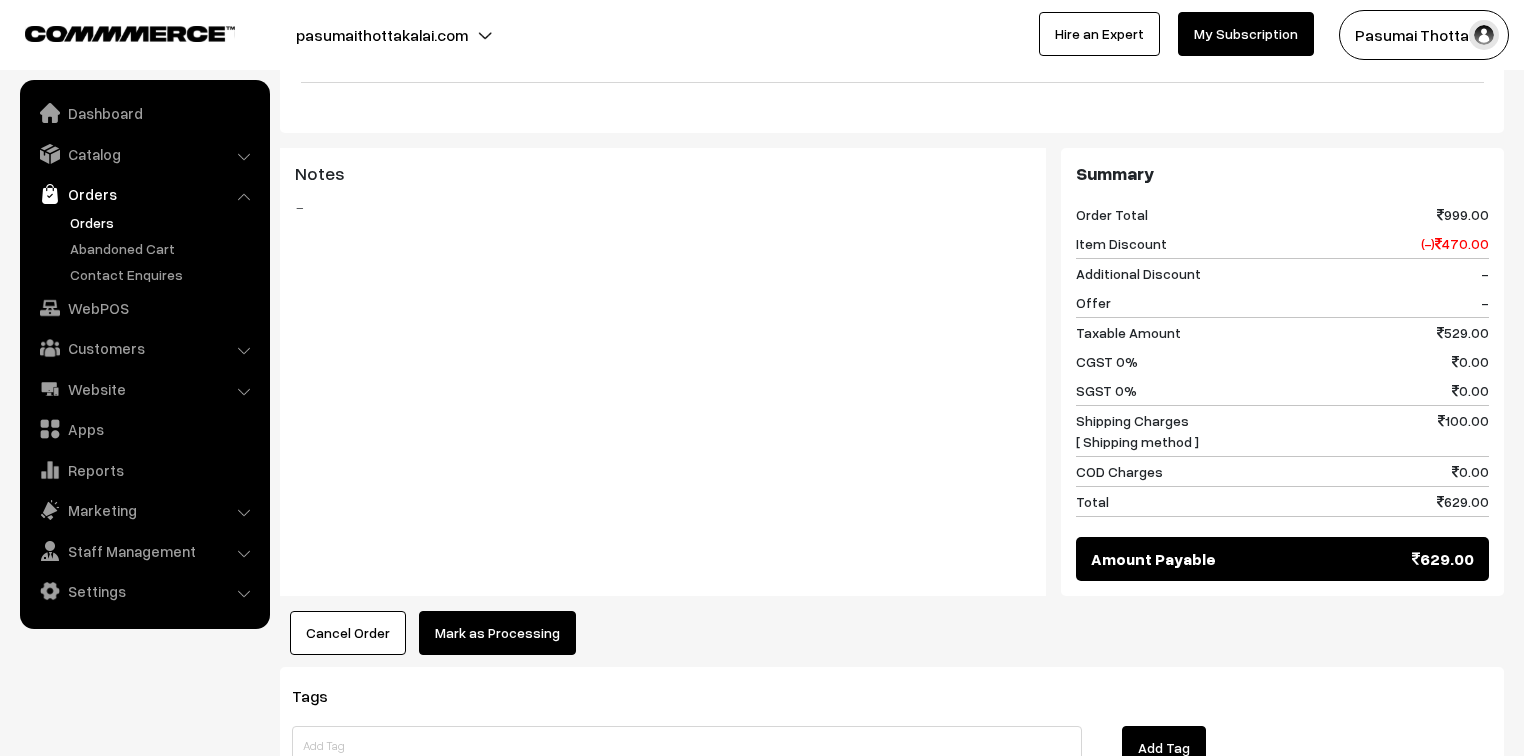 scroll, scrollTop: 800, scrollLeft: 0, axis: vertical 